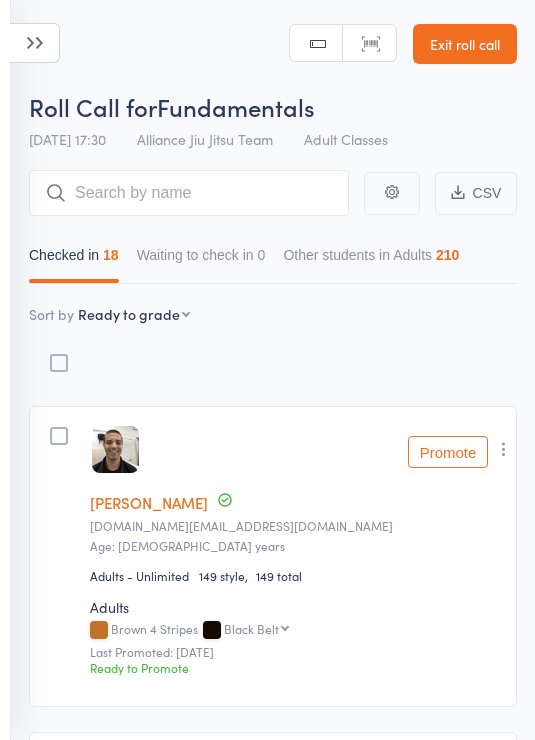 scroll, scrollTop: 118, scrollLeft: 0, axis: vertical 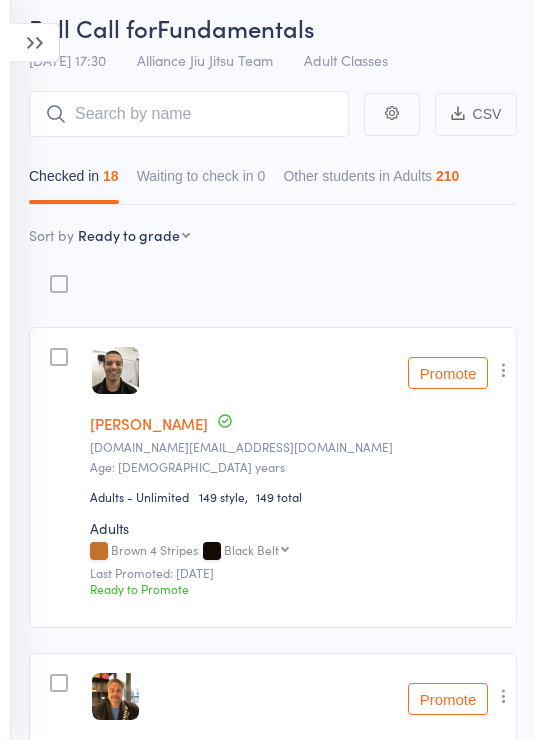 click at bounding box center (35, 43) 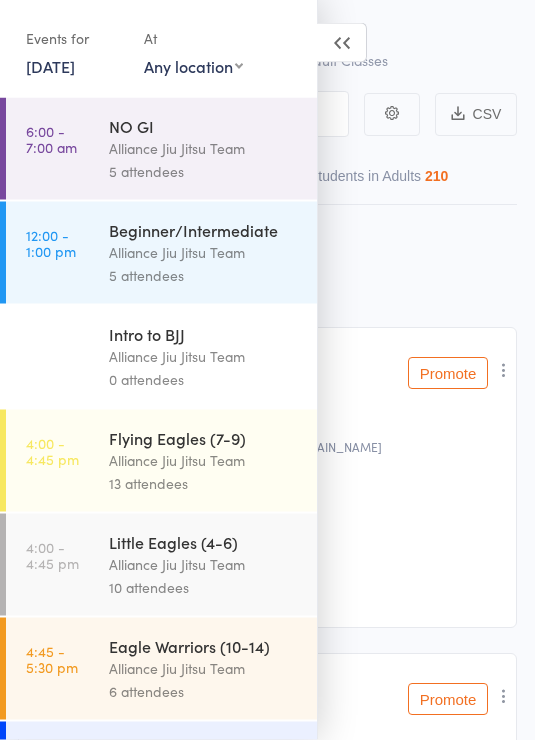 scroll, scrollTop: 79, scrollLeft: 0, axis: vertical 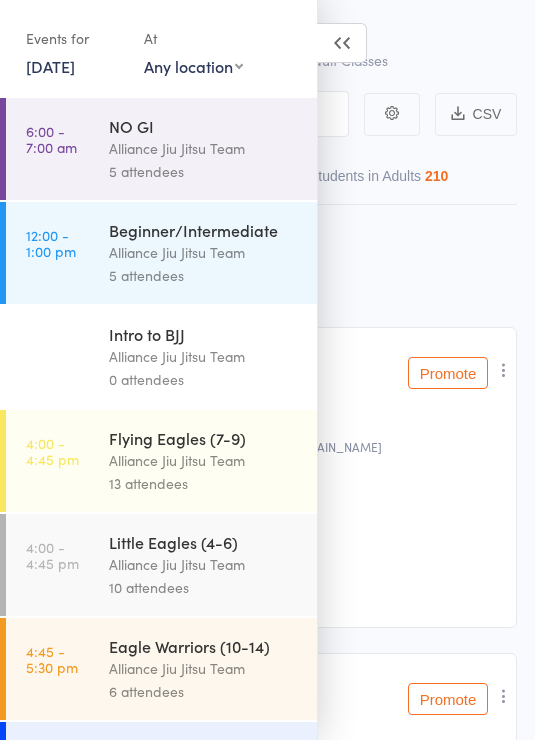 click on "Events for" at bounding box center [75, 38] 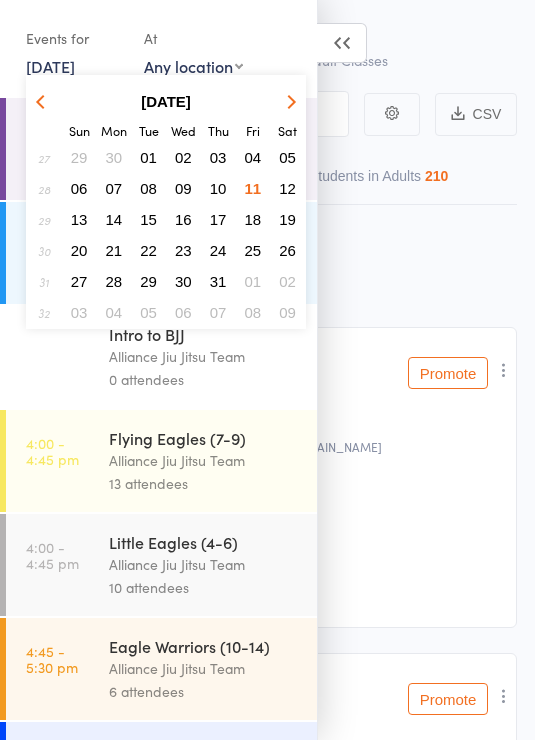 click on "12" at bounding box center (287, 188) 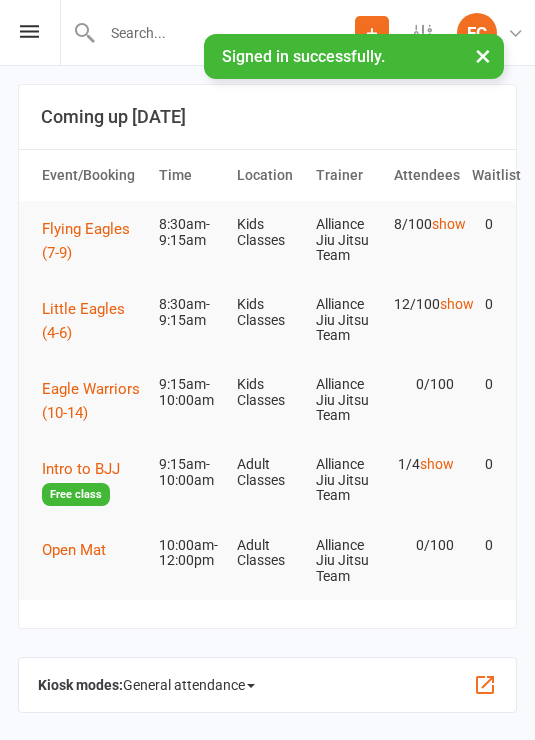 scroll, scrollTop: 0, scrollLeft: 0, axis: both 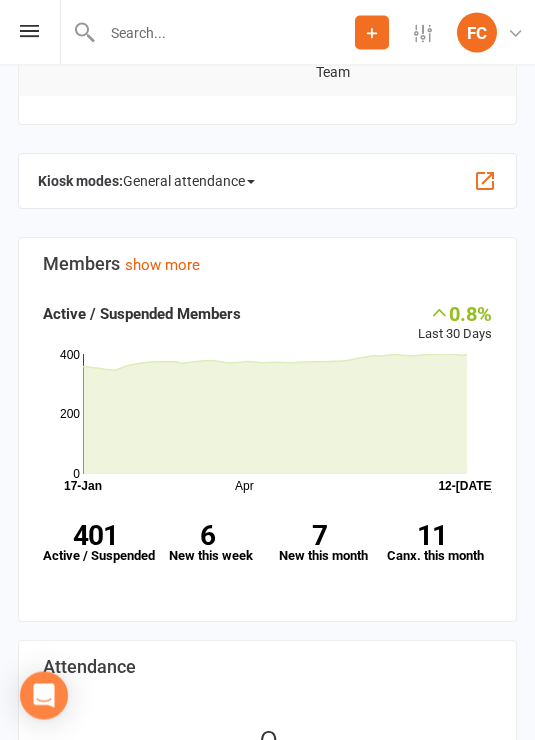 click on "General attendance" 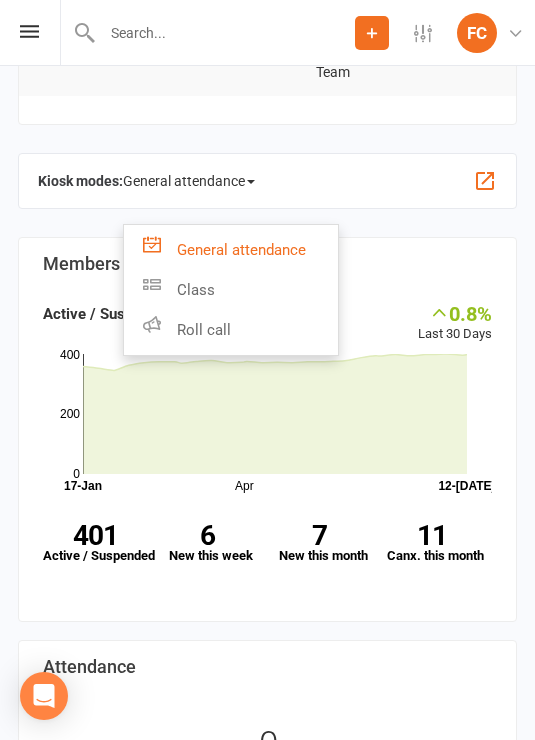 click on "Roll call" 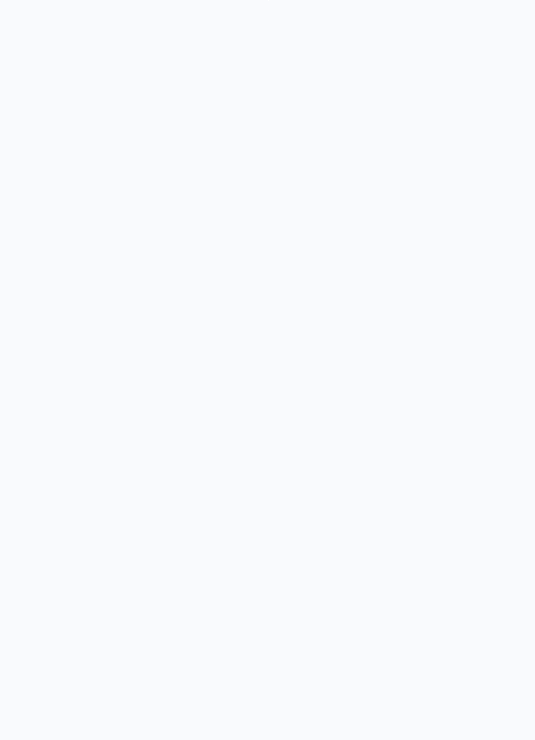 scroll, scrollTop: 0, scrollLeft: 0, axis: both 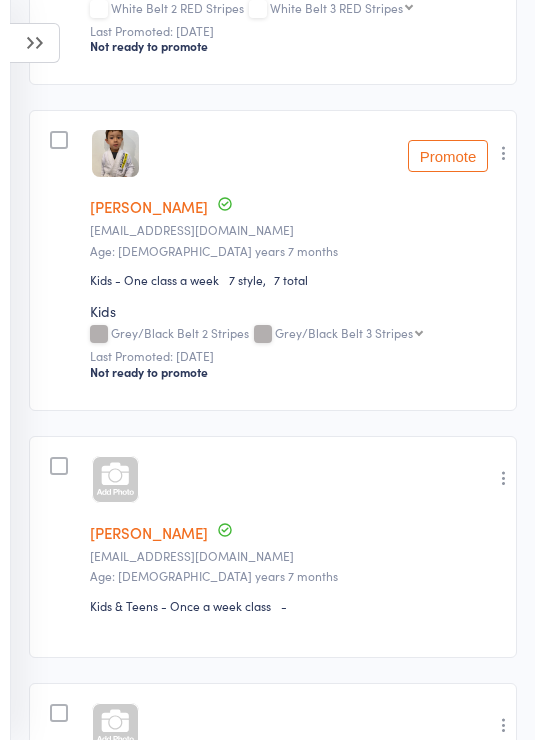 click on "Jackson Sumner" at bounding box center (149, 532) 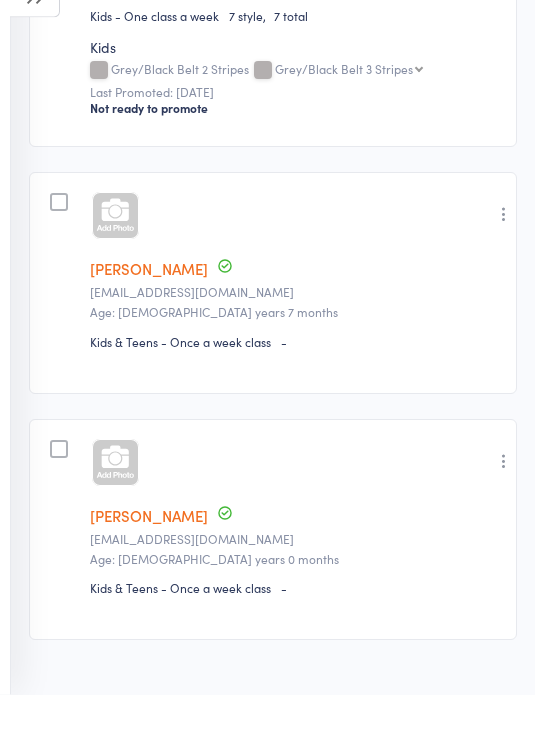 scroll, scrollTop: 839, scrollLeft: 0, axis: vertical 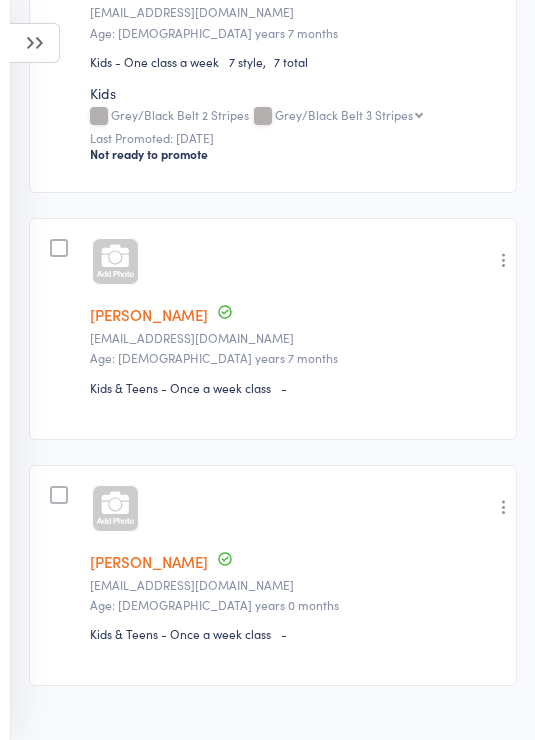 click on "Eleanor Sumner" at bounding box center (149, 561) 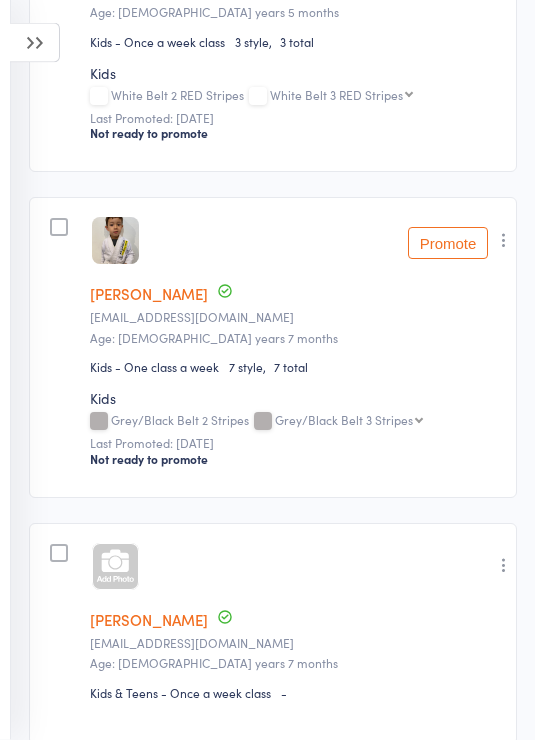 scroll, scrollTop: 0, scrollLeft: 0, axis: both 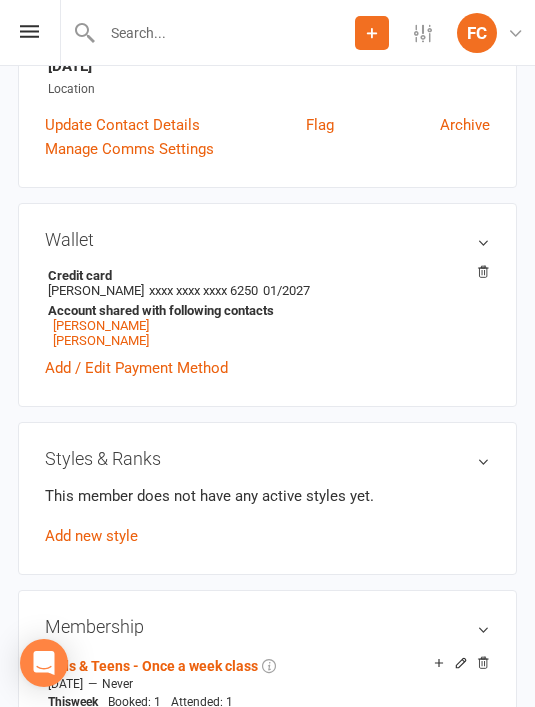 click on "Add new style" at bounding box center [91, 536] 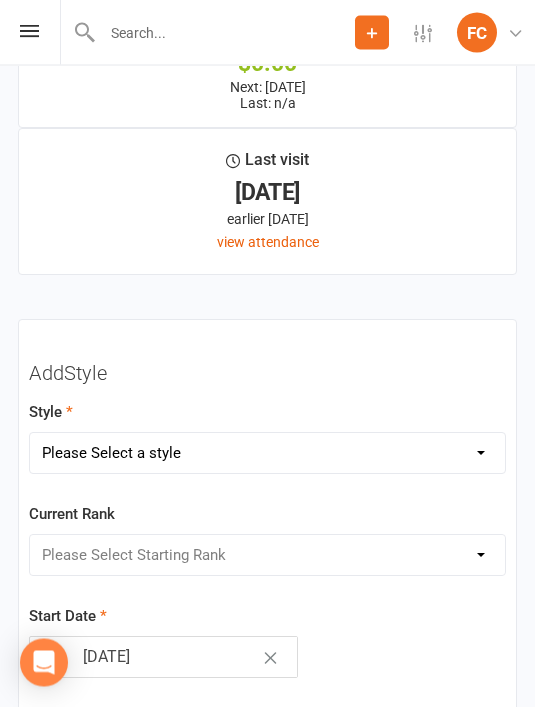 scroll, scrollTop: 2447, scrollLeft: 0, axis: vertical 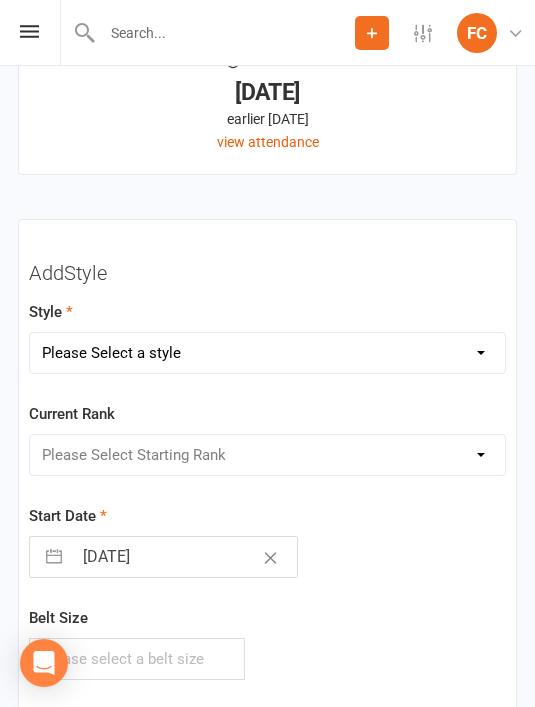 click on "Please Select a style Adults Kids" at bounding box center [267, 353] 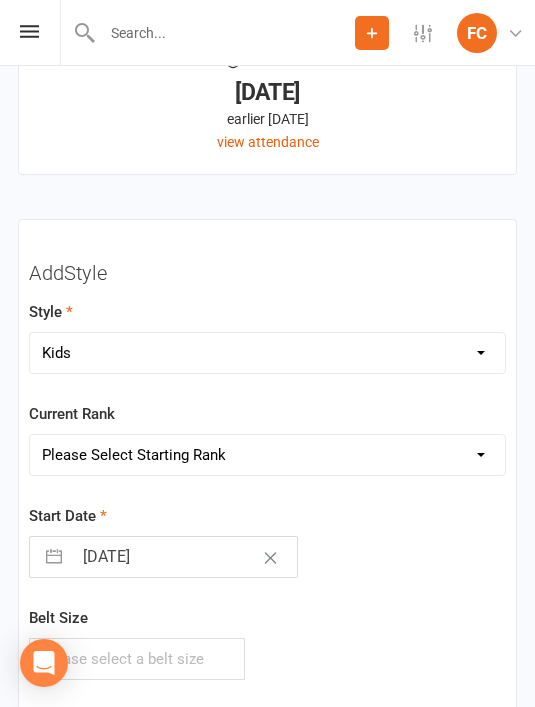 click on "Please Select Starting Rank White Belt White Belt 1 Stripe White Belt 2 Stripes White Belt 3 Stripes White Belt 4 Stripes White Belt 1 RED Stripe White Belt 2 RED Stripes White Belt 3 RED Stripes White Belt 4 RED Stripes Grey/White Belt Grey/White Belt 1 Stripe Grey/White Belt 2 Stripes Grey/White Belt 3 Stripes Grey/White Belt 4 Stripes Grey/White Belt 1 RED Stripes Grey/White Belt 2 RED Stripes Grey/White Belt 3 RED Stripes Grey/White Belt 4 RED Stripes Grey Belt Grey Belt 1 Stripe Grey Belt 2 Stripes Grey Belt 3 Stripes Grey Belt 4 Stripes Grey Belt 1 RED Stripe Grey Belt 2 RED Stripes Grey Belt 3 RED Stripes Grey Belt 4 RED Stripes Grey/Black Belt Grey/Black Belt 1 Stripe Grey/Black Belt 2 Stripes Grey/Black Belt 3 Stripes Grey/Black Belt 4 Stripes Grey/Black Belt 1 RED Stripes Grey/Black Belt 2 RED Stripes Grey/Black Belt 3 RED Stripes Grey/Black Belt 4 RED Stripes Yellow/White Belt Yellow/White Belt 1 Stripe Yellow/White Belt 2 Stripes Yellow/White Belt 3 Stripes Yellow/White Belt 4 Stripes Yellow Belt" at bounding box center (267, 455) 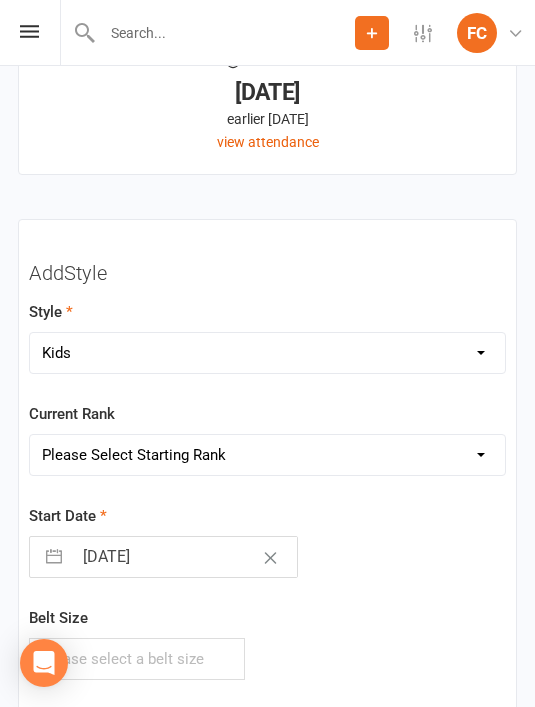 select on "18769" 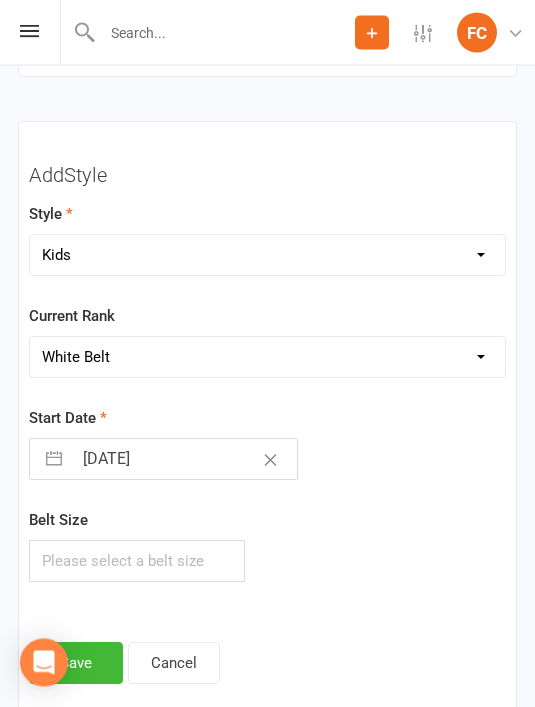 scroll, scrollTop: 2617, scrollLeft: 0, axis: vertical 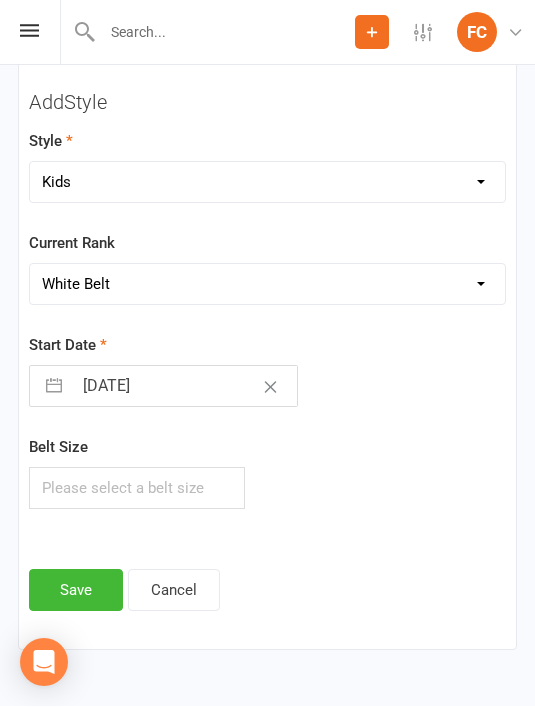 click on "Save" at bounding box center [76, 591] 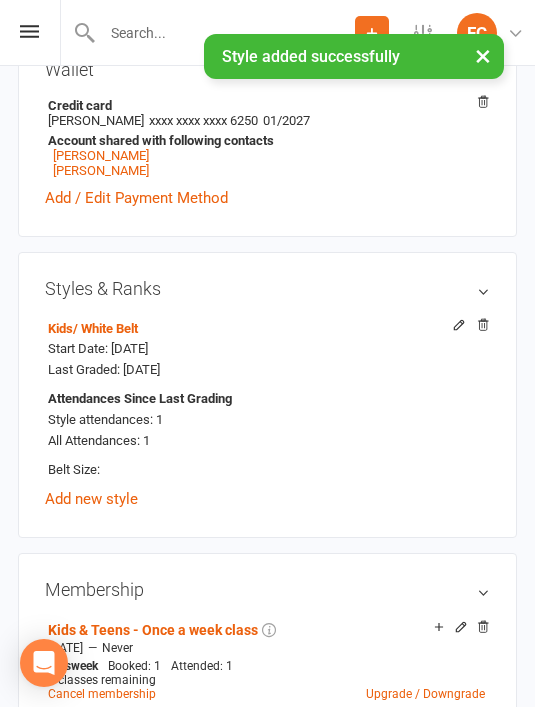 scroll, scrollTop: 0, scrollLeft: 0, axis: both 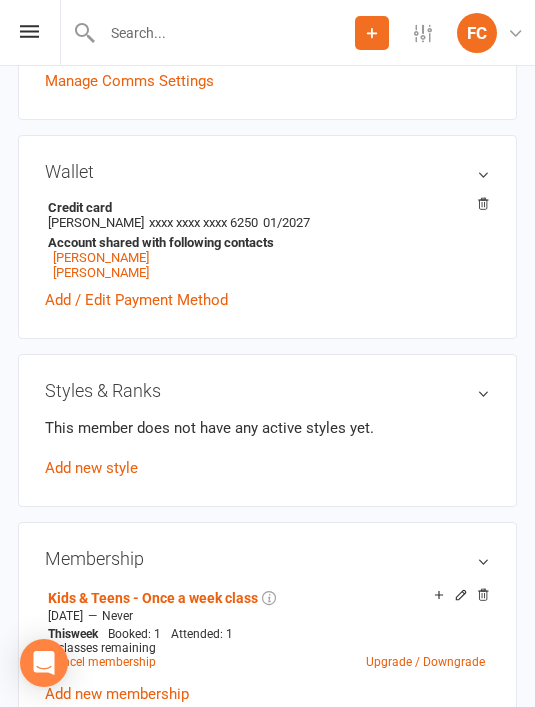 click on "Add new style" at bounding box center [91, 468] 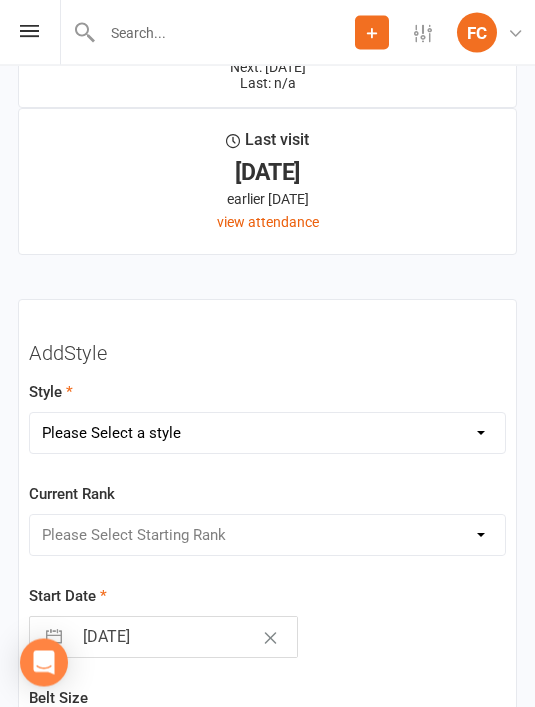 scroll, scrollTop: 2426, scrollLeft: 0, axis: vertical 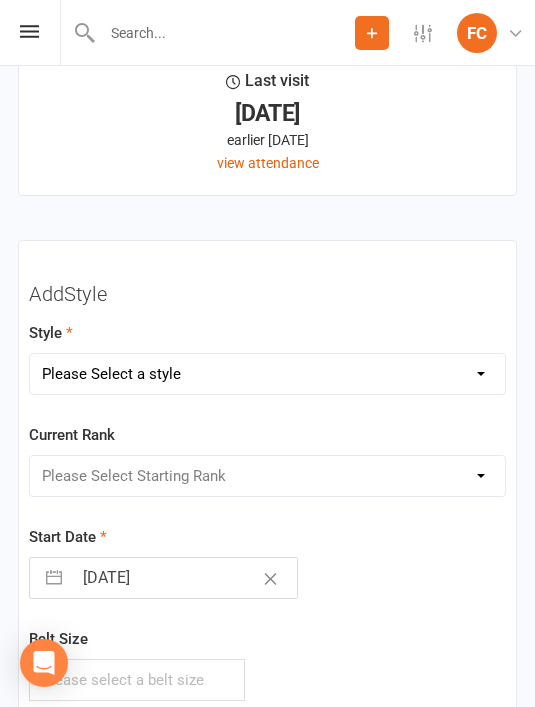click on "Please Select a style Adults Kids" at bounding box center (267, 374) 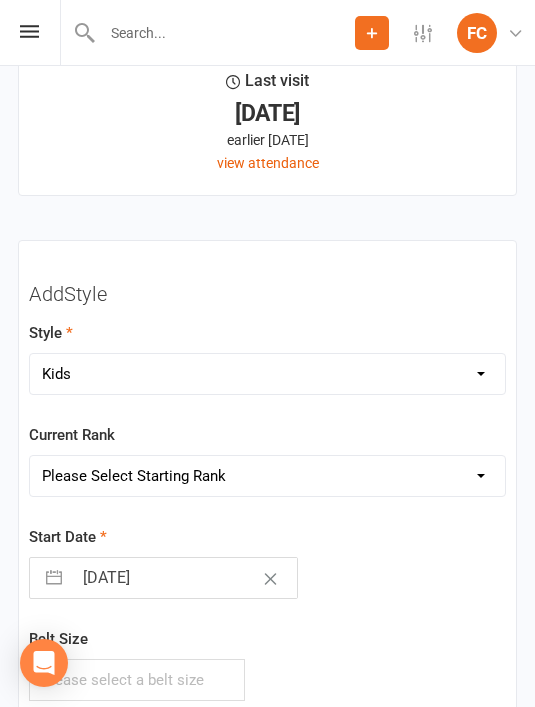 click on "Please Select Starting Rank White Belt White Belt 1 Stripe White Belt 2 Stripes White Belt 3 Stripes White Belt 4 Stripes White Belt 1 RED Stripe White Belt 2 RED Stripes White Belt 3 RED Stripes White Belt 4 RED Stripes Grey/White Belt Grey/White Belt 1 Stripe Grey/White Belt 2 Stripes Grey/White Belt 3 Stripes Grey/White Belt 4 Stripes Grey/White Belt 1 RED Stripes Grey/White Belt 2 RED Stripes Grey/White Belt 3 RED Stripes Grey/White Belt 4 RED Stripes Grey Belt Grey Belt 1 Stripe Grey Belt 2 Stripes Grey Belt 3 Stripes Grey Belt 4 Stripes Grey Belt 1 RED Stripe Grey Belt 2 RED Stripes Grey Belt 3 RED Stripes Grey Belt 4 RED Stripes Grey/Black Belt Grey/Black Belt 1 Stripe Grey/Black Belt 2 Stripes Grey/Black Belt 3 Stripes Grey/Black Belt 4 Stripes Grey/Black Belt 1 RED Stripes Grey/Black Belt 2 RED Stripes Grey/Black Belt 3 RED Stripes Grey/Black Belt 4 RED Stripes Yellow/White Belt Yellow/White Belt 1 Stripe Yellow/White Belt 2 Stripes Yellow/White Belt 3 Stripes Yellow/White Belt 4 Stripes Yellow Belt" at bounding box center [267, 476] 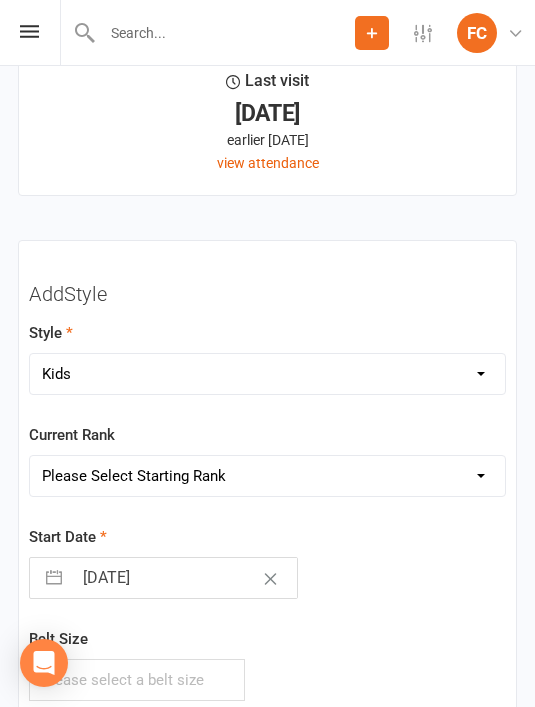 select on "18769" 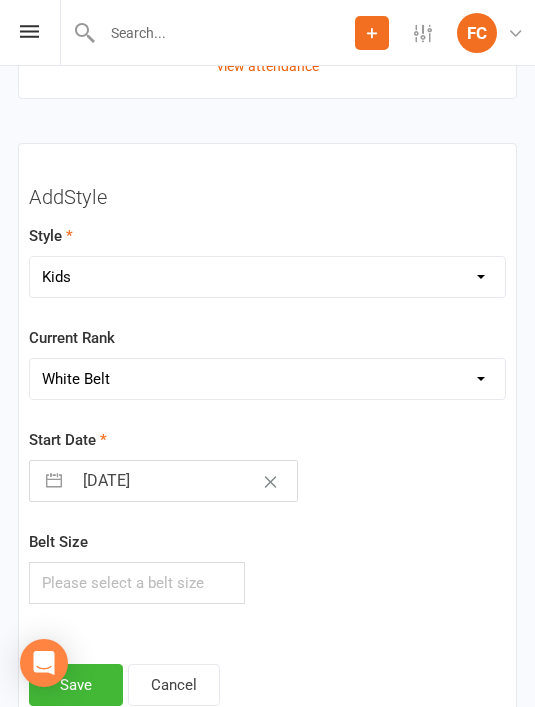 click on "Save" at bounding box center (76, 685) 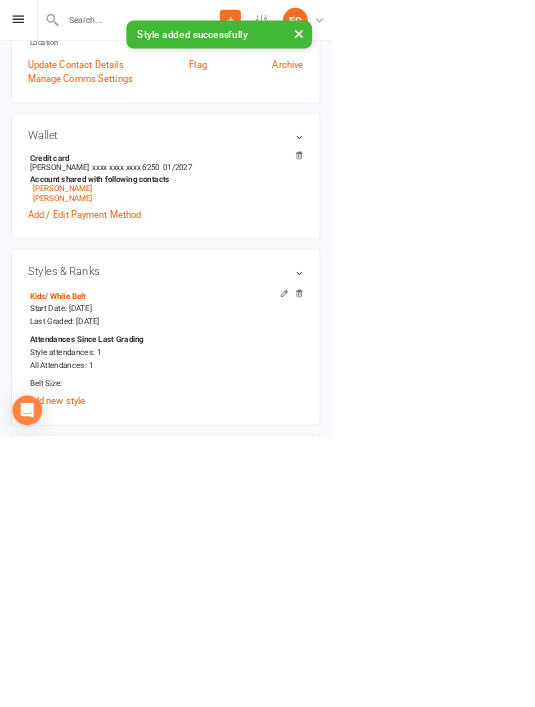 scroll, scrollTop: 0, scrollLeft: 0, axis: both 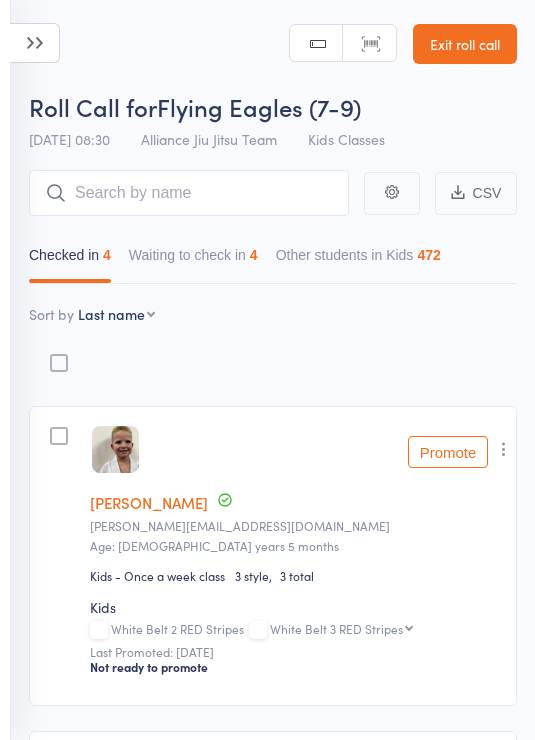 click on "Waiting to check in  4" at bounding box center [193, 260] 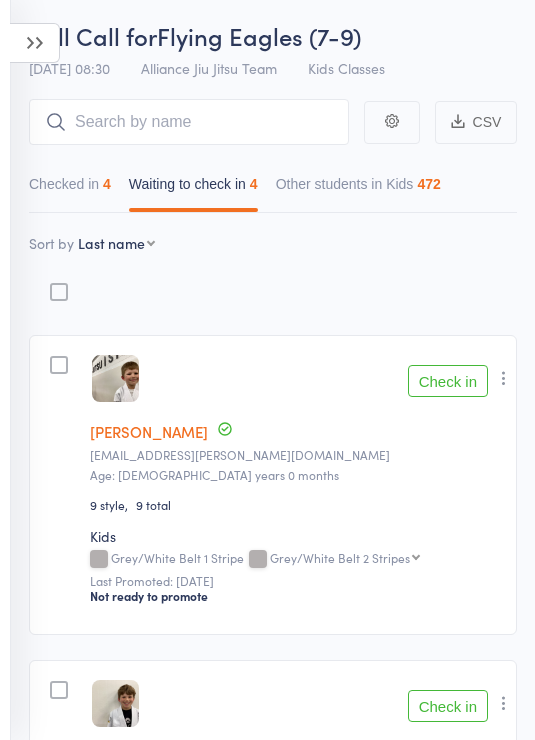 scroll, scrollTop: 0, scrollLeft: 0, axis: both 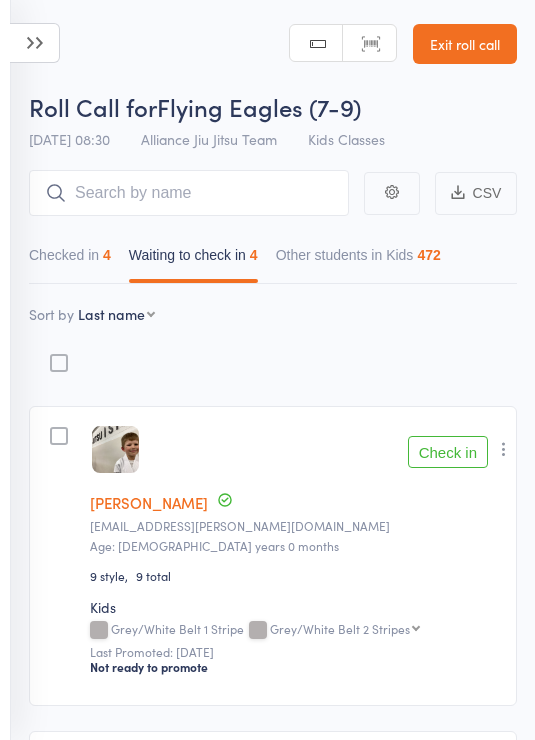 click on "4" at bounding box center [107, 255] 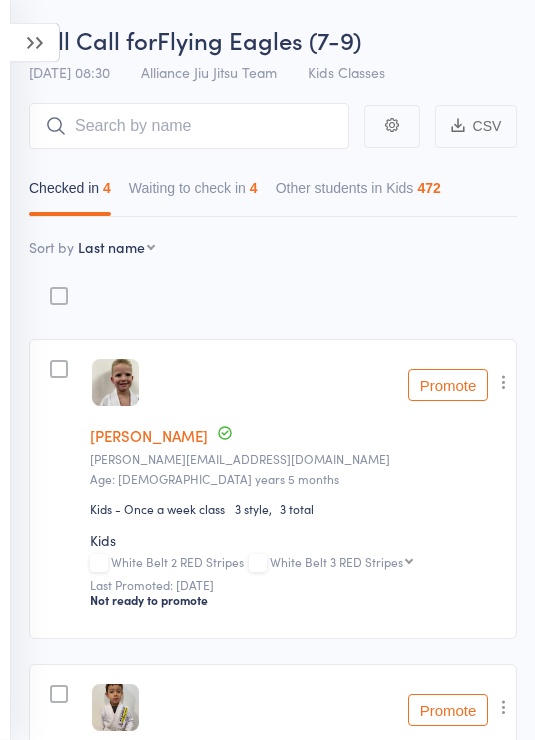 scroll, scrollTop: 0, scrollLeft: 0, axis: both 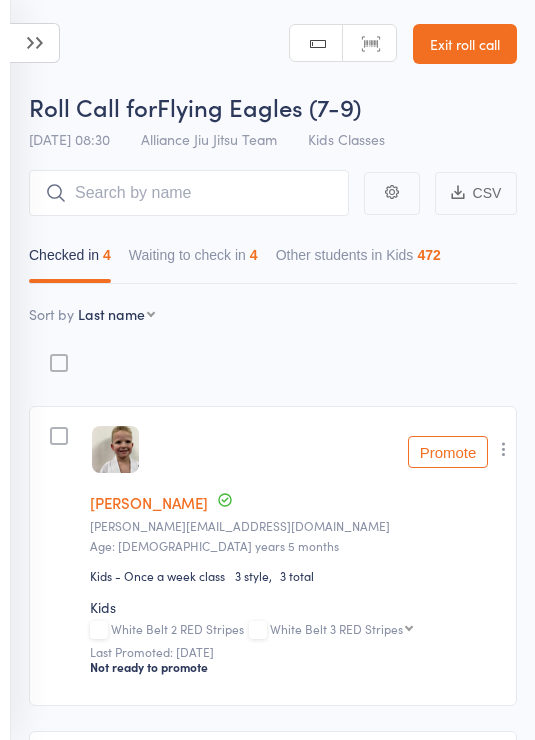 click on "Waiting to check in  4" at bounding box center (193, 260) 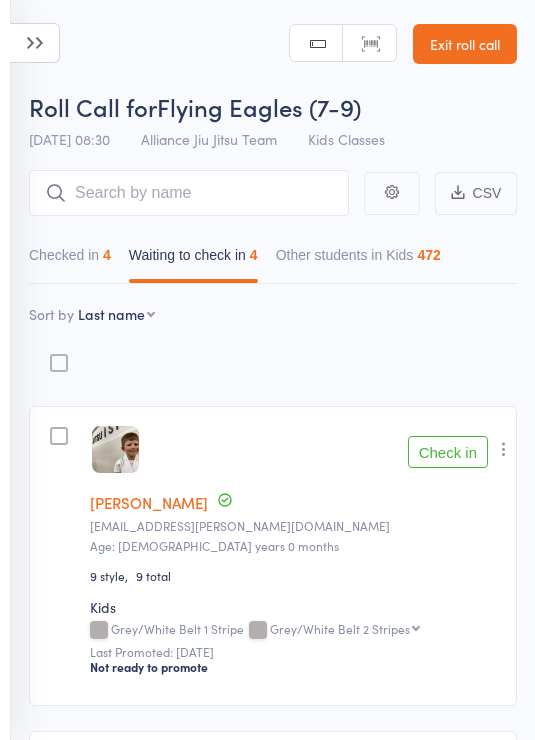 click on "Checked in  4" at bounding box center [70, 260] 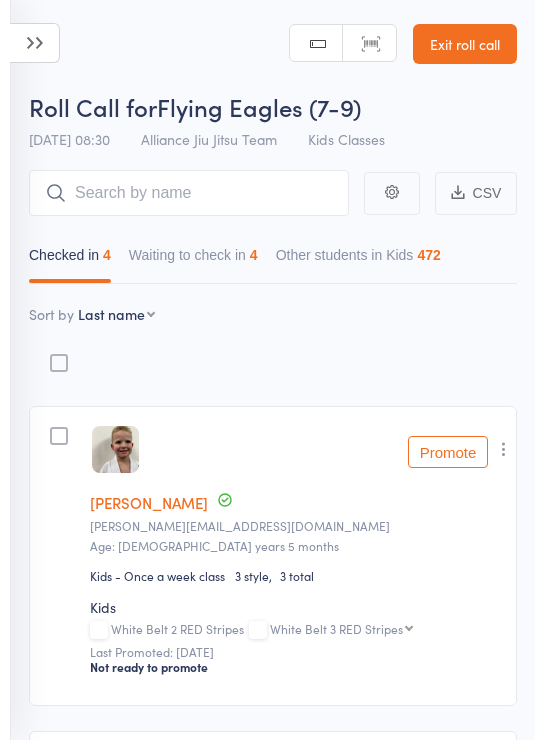 click on "4" at bounding box center [254, 255] 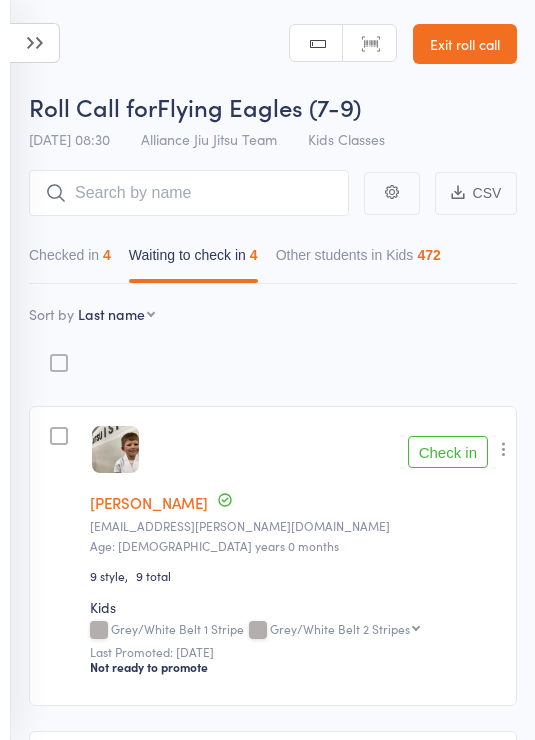 click on "Other students in Kids  472" at bounding box center [358, 260] 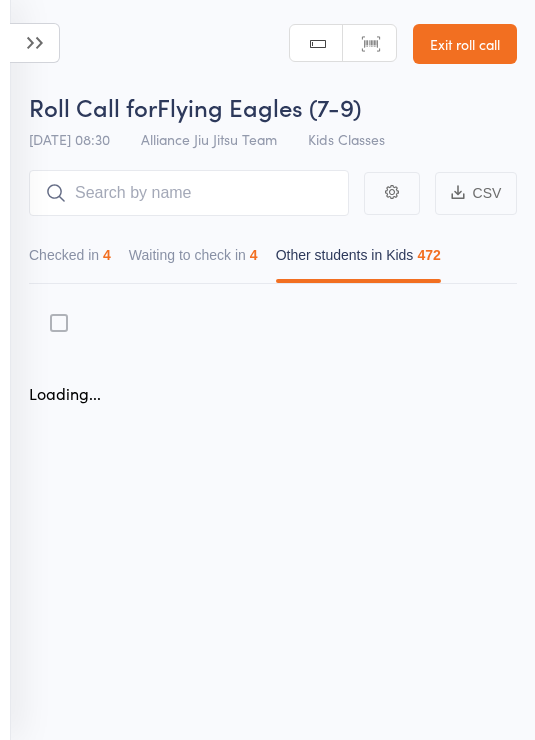 click on "Waiting to check in  4" at bounding box center (193, 260) 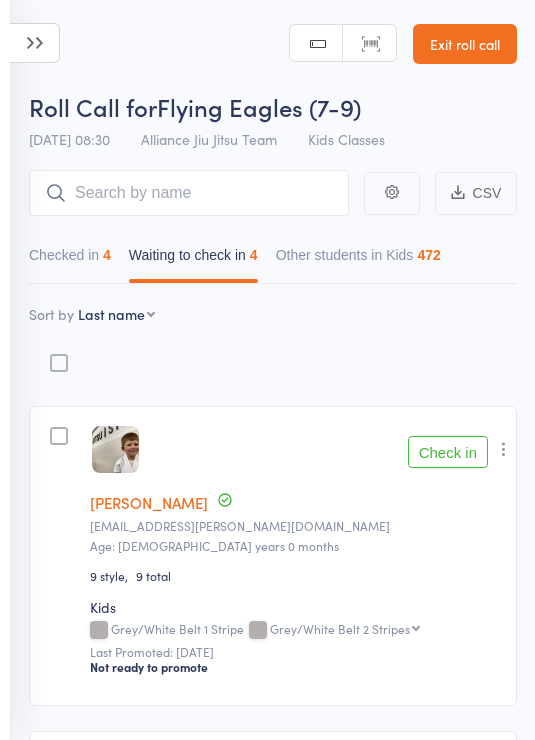 click on "Checked in  4" at bounding box center (70, 260) 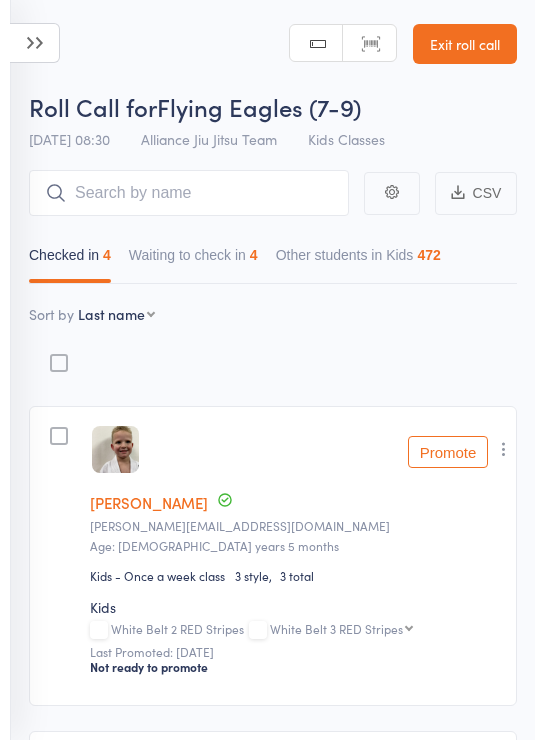 click on "Waiting to check in  4" at bounding box center [193, 260] 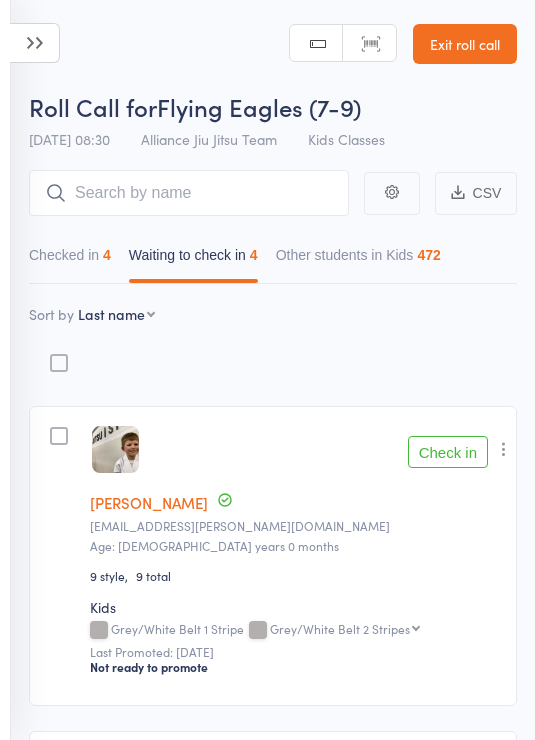 click on "Other students in Kids  472" at bounding box center [358, 260] 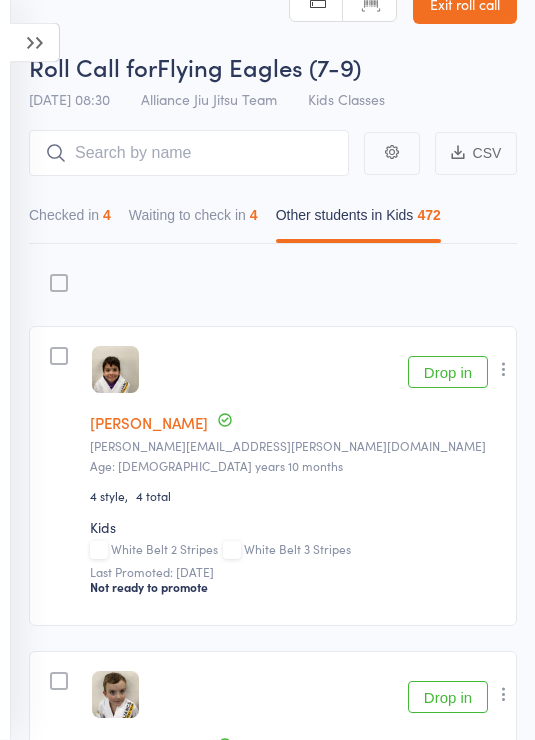 scroll, scrollTop: 0, scrollLeft: 0, axis: both 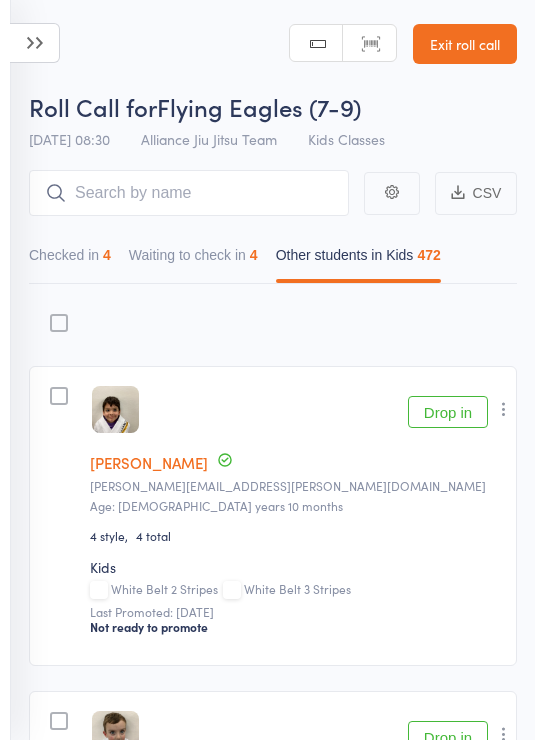 click on "Waiting to check in  4" at bounding box center (193, 260) 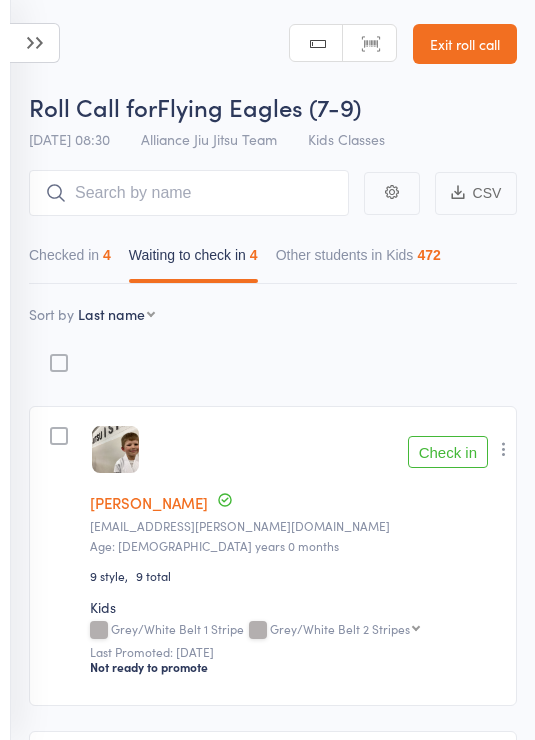 click on "Checked in  4" at bounding box center (70, 260) 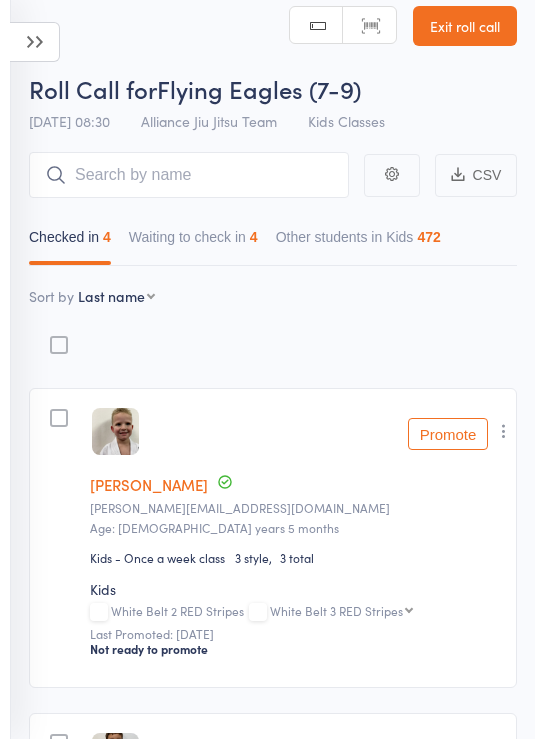 scroll, scrollTop: 0, scrollLeft: 0, axis: both 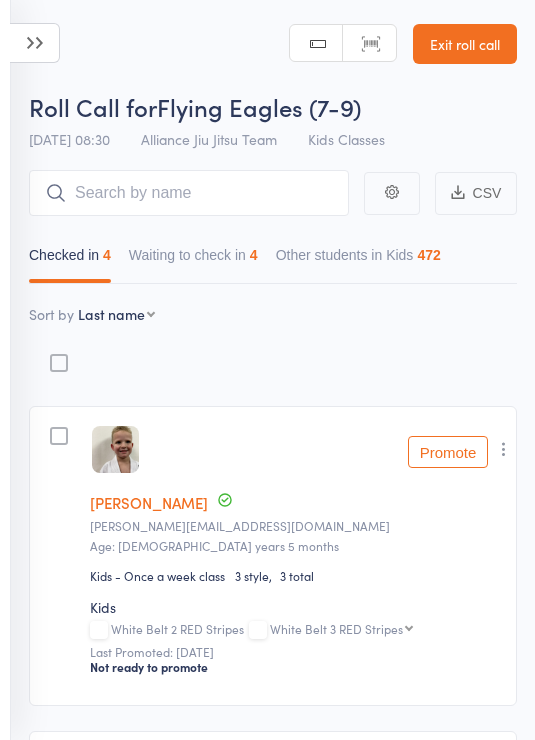 click on "Events for 12 Jul, 2025 12 Jul, 2025
July 2025
Sun Mon Tue Wed Thu Fri Sat
27
29
30
01
02
03
04
05
28
06
07
08
09
10
11
12
29
13
14
15
16
17
18
19
30
20
21
22
23
24
25
26
31
27
28
29
30
31
01
02" at bounding box center [5, 370] 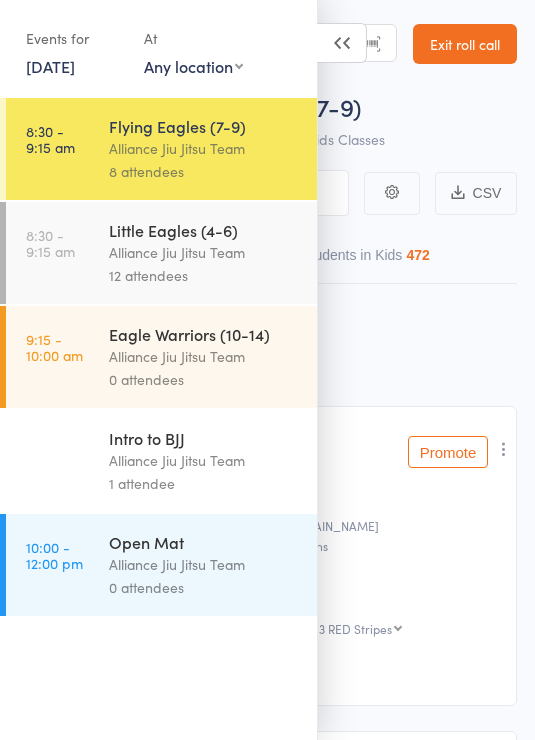 click on "12 attendees" at bounding box center [204, 275] 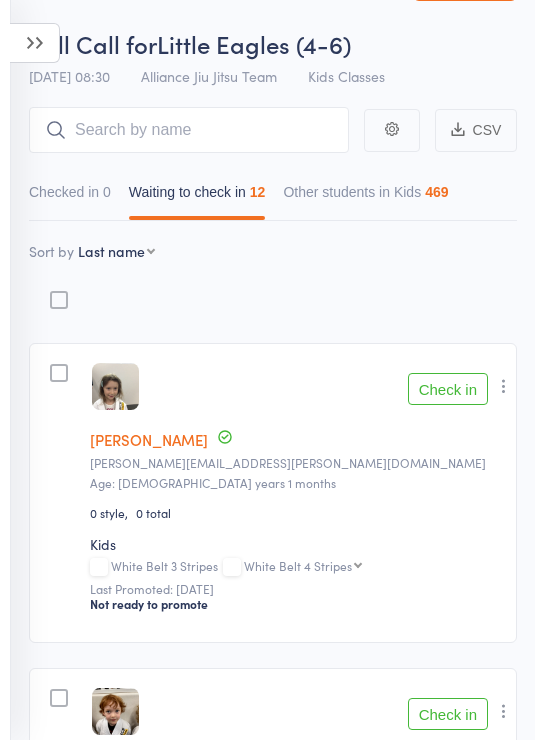 scroll, scrollTop: 0, scrollLeft: 0, axis: both 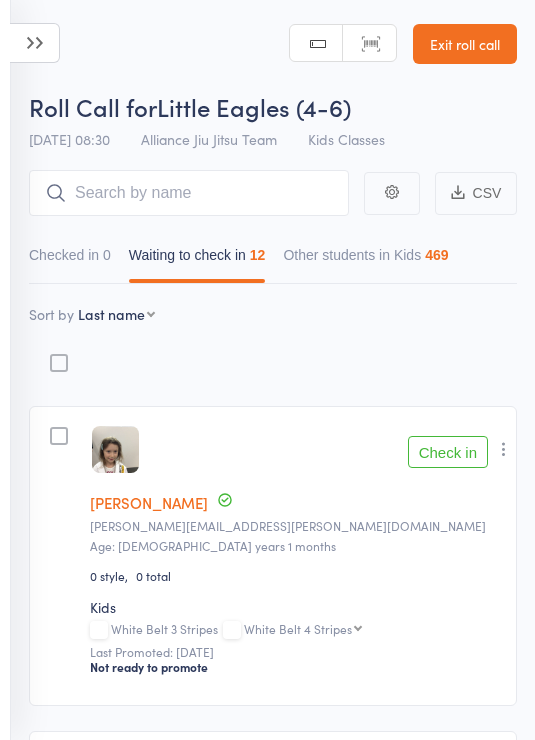 click at bounding box center (35, 43) 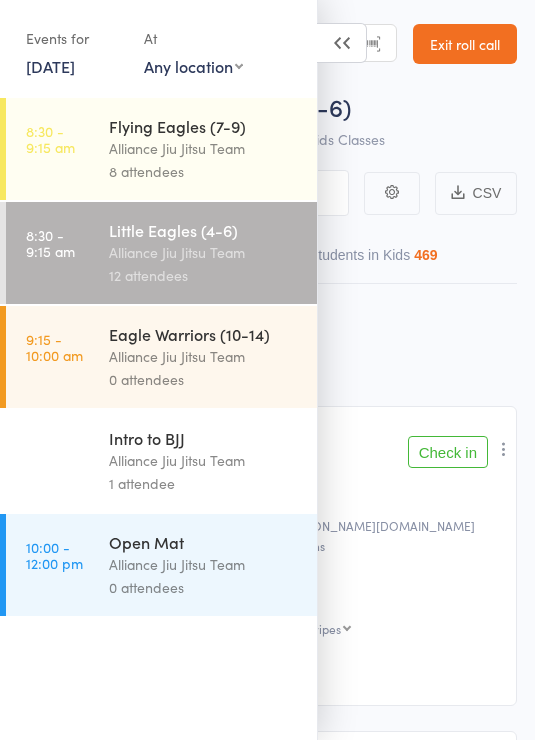 click on "Alliance Jiu Jitsu Team" at bounding box center (204, 460) 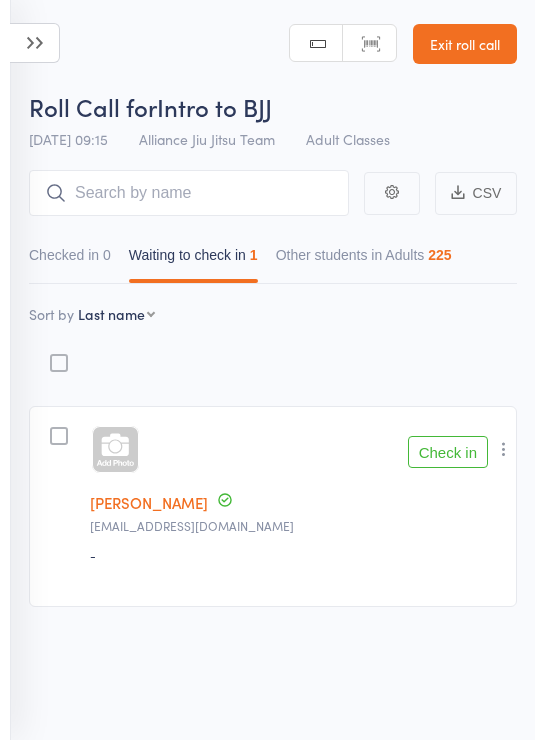 click at bounding box center (35, 43) 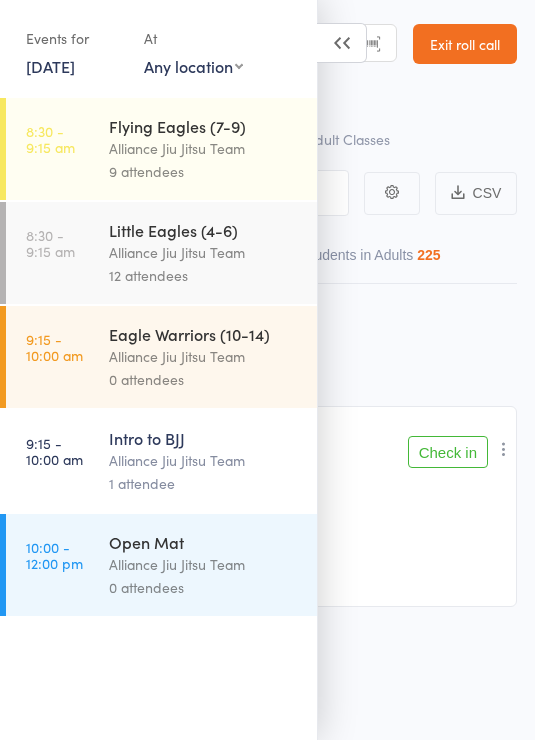 click on "1 attendee" at bounding box center (204, 483) 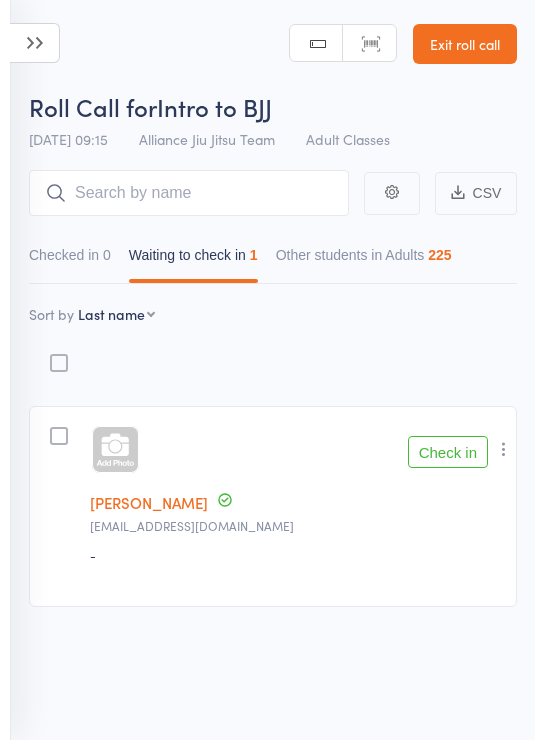 click at bounding box center [35, 43] 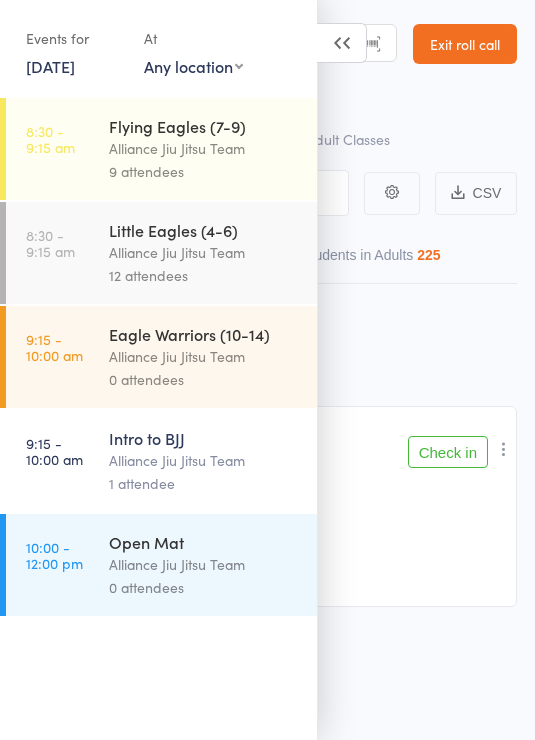 click on "Alliance Jiu Jitsu Team" at bounding box center [204, 252] 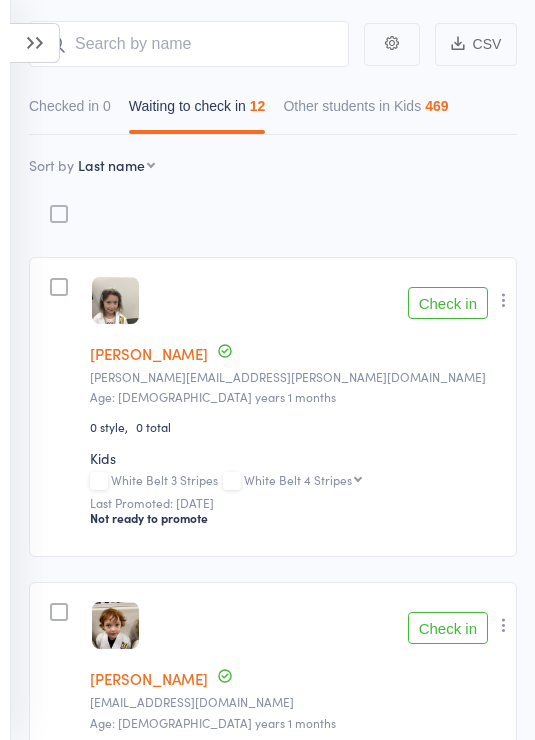 scroll, scrollTop: 0, scrollLeft: 0, axis: both 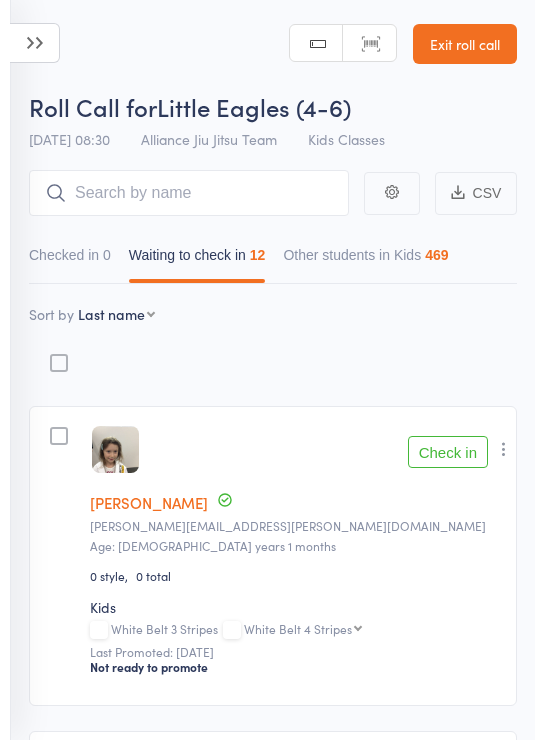 click at bounding box center [35, 43] 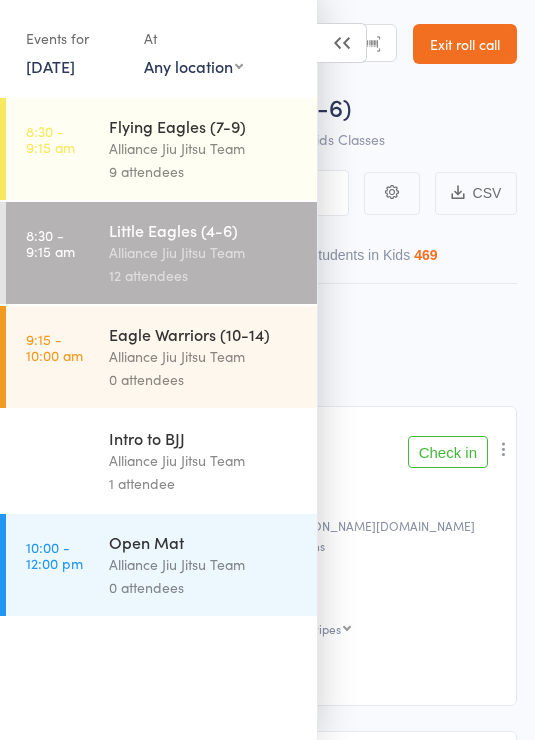 click on "Flying Eagles (7-9)" at bounding box center [204, 126] 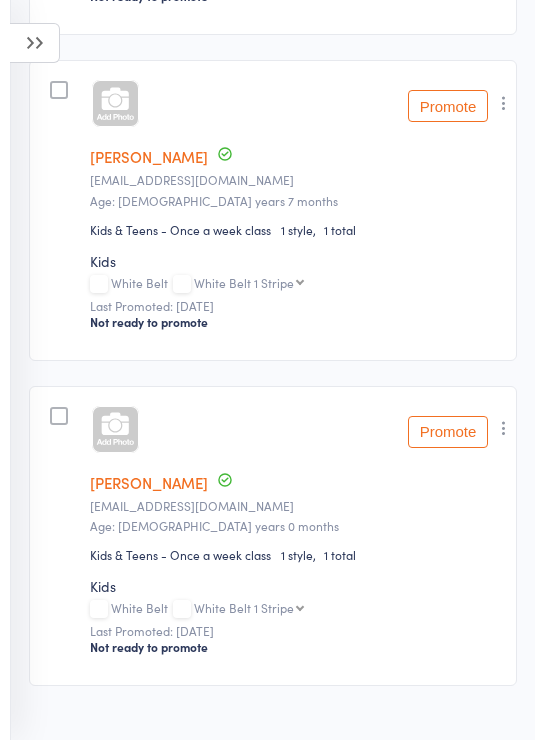 scroll, scrollTop: 1324, scrollLeft: 0, axis: vertical 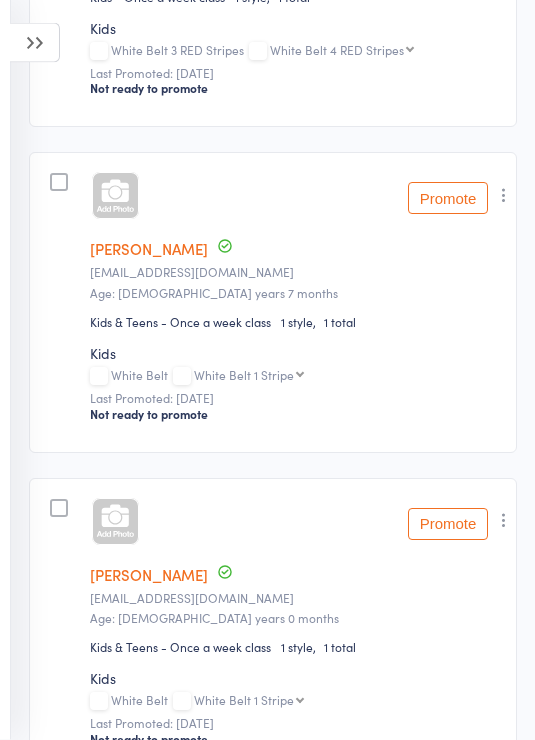 click at bounding box center (115, 196) 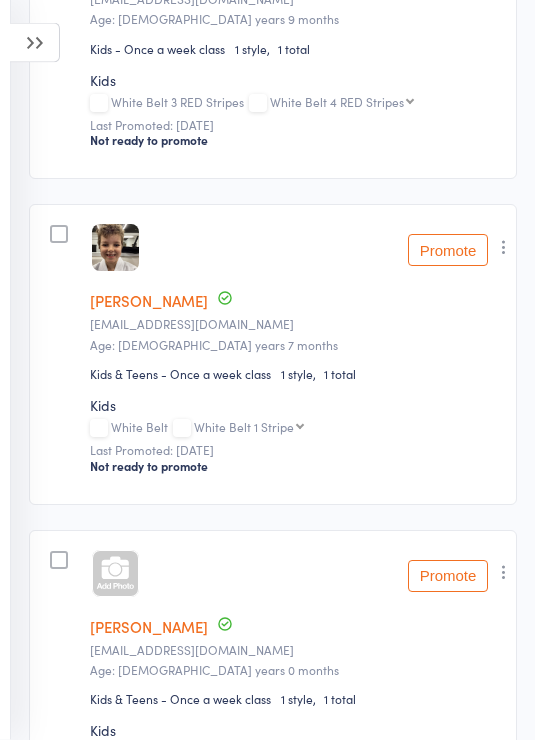 scroll, scrollTop: 1178, scrollLeft: 0, axis: vertical 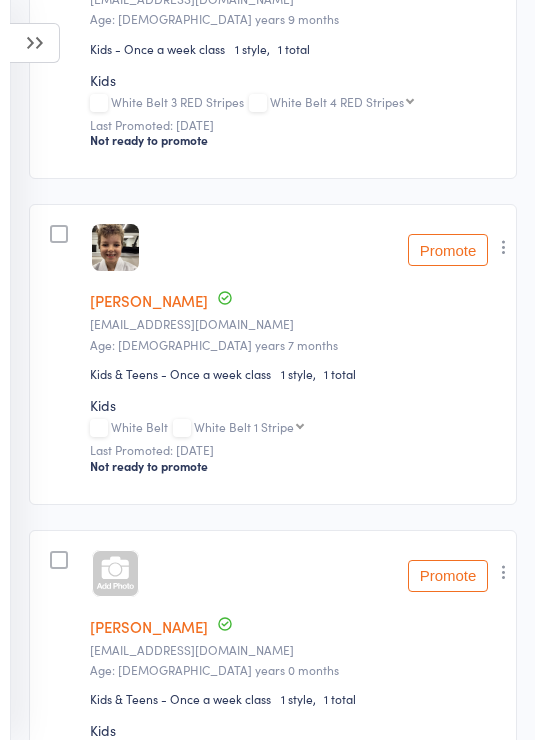 click at bounding box center (115, 573) 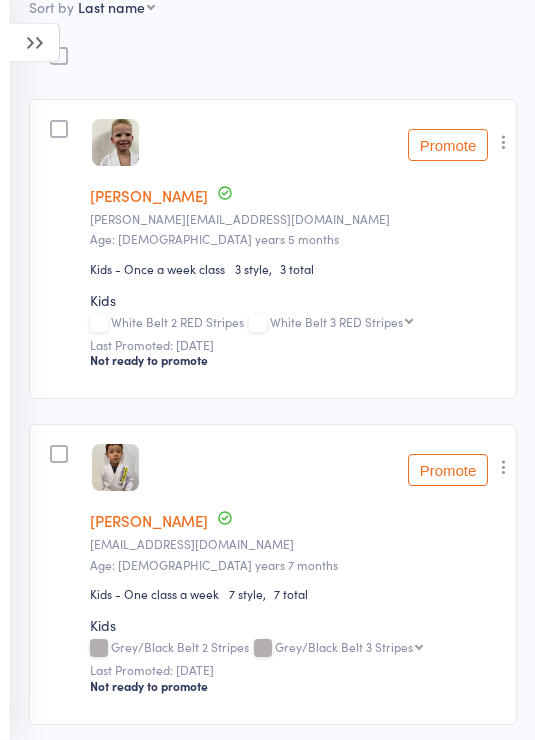 scroll, scrollTop: 0, scrollLeft: 0, axis: both 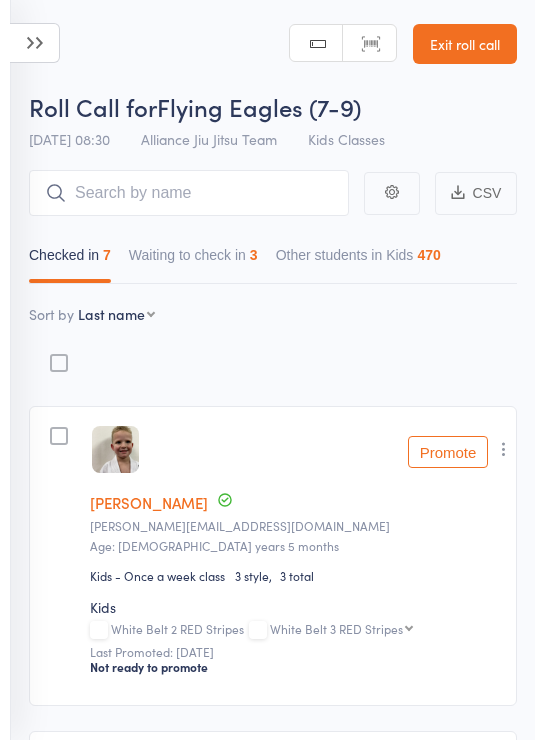 click at bounding box center [35, 43] 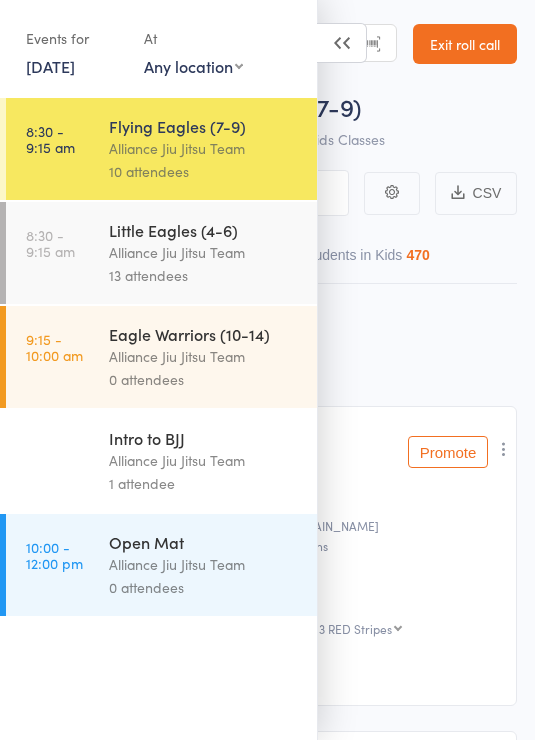 click on "Little Eagles (4-6)" at bounding box center (204, 230) 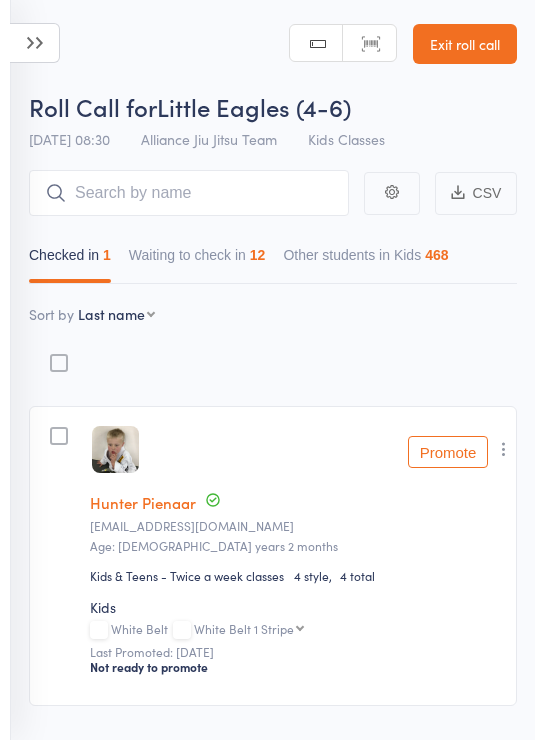 click at bounding box center (35, 43) 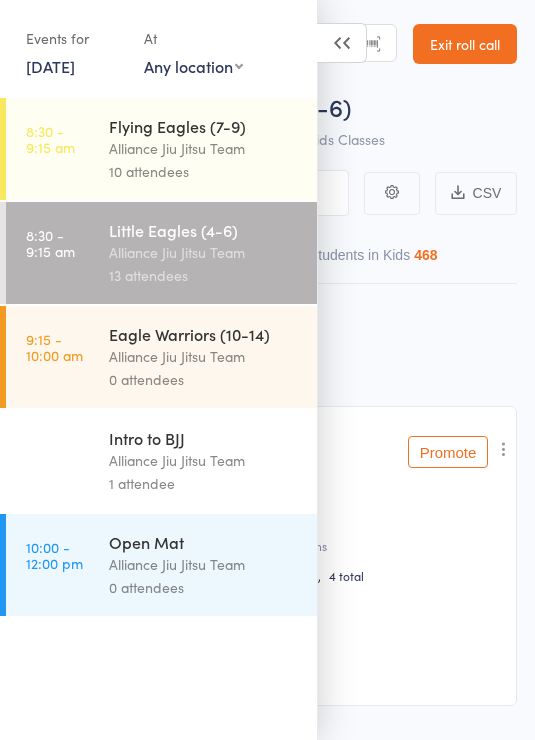 click at bounding box center (342, 43) 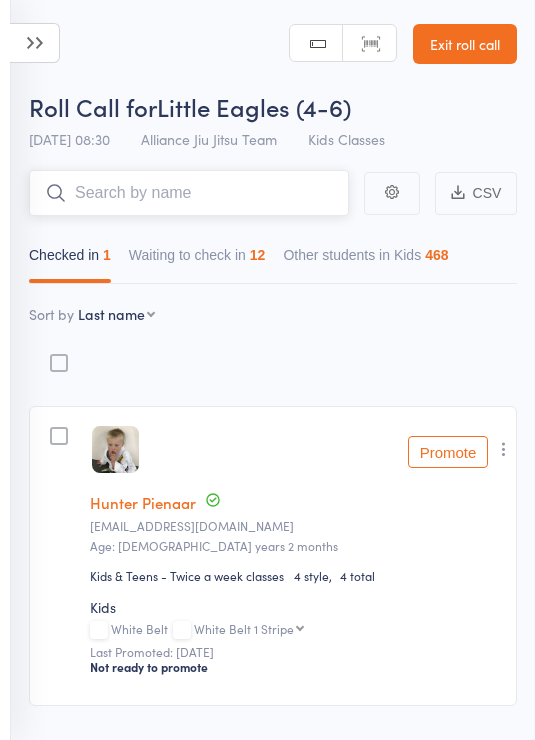 click at bounding box center (189, 193) 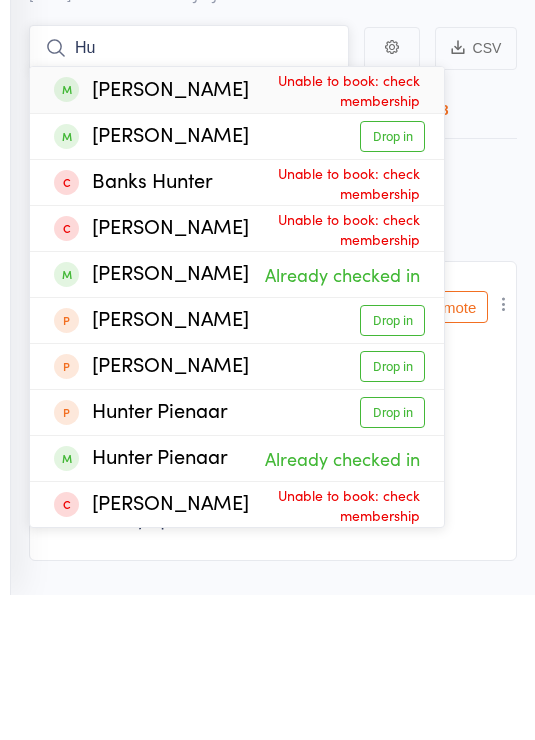 type on "H" 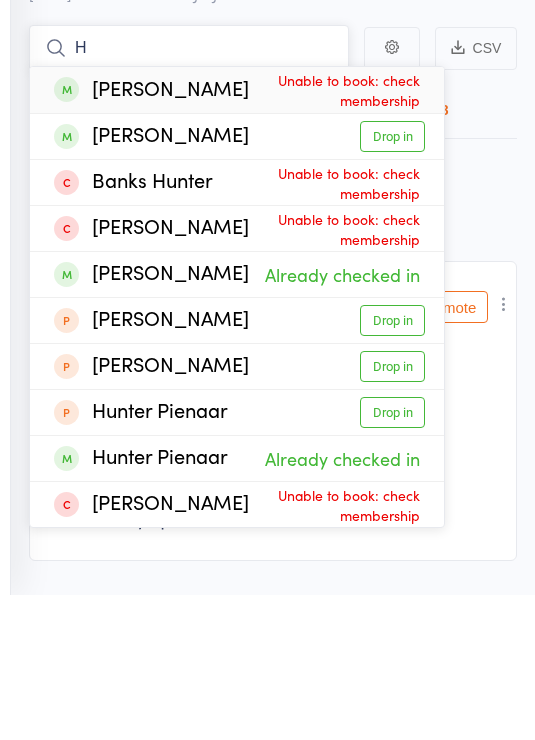 type 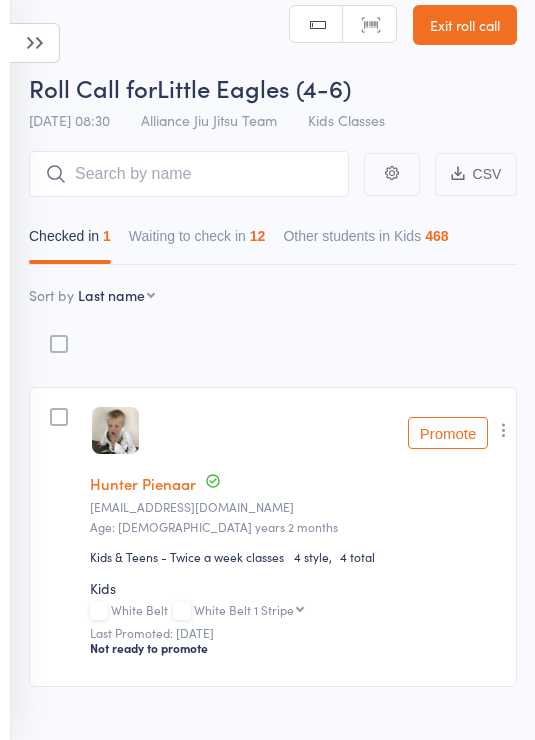 scroll, scrollTop: 0, scrollLeft: 0, axis: both 